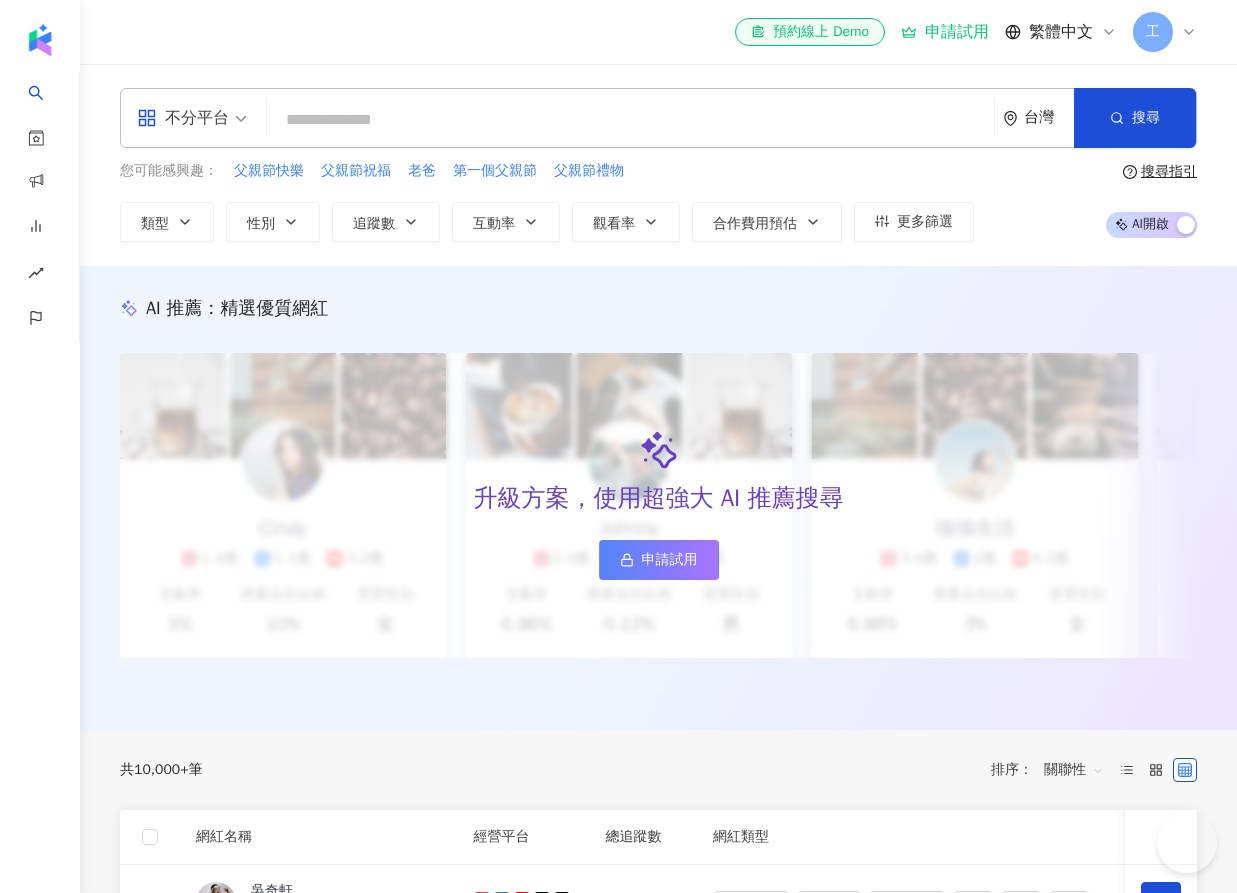 scroll, scrollTop: 527, scrollLeft: 0, axis: vertical 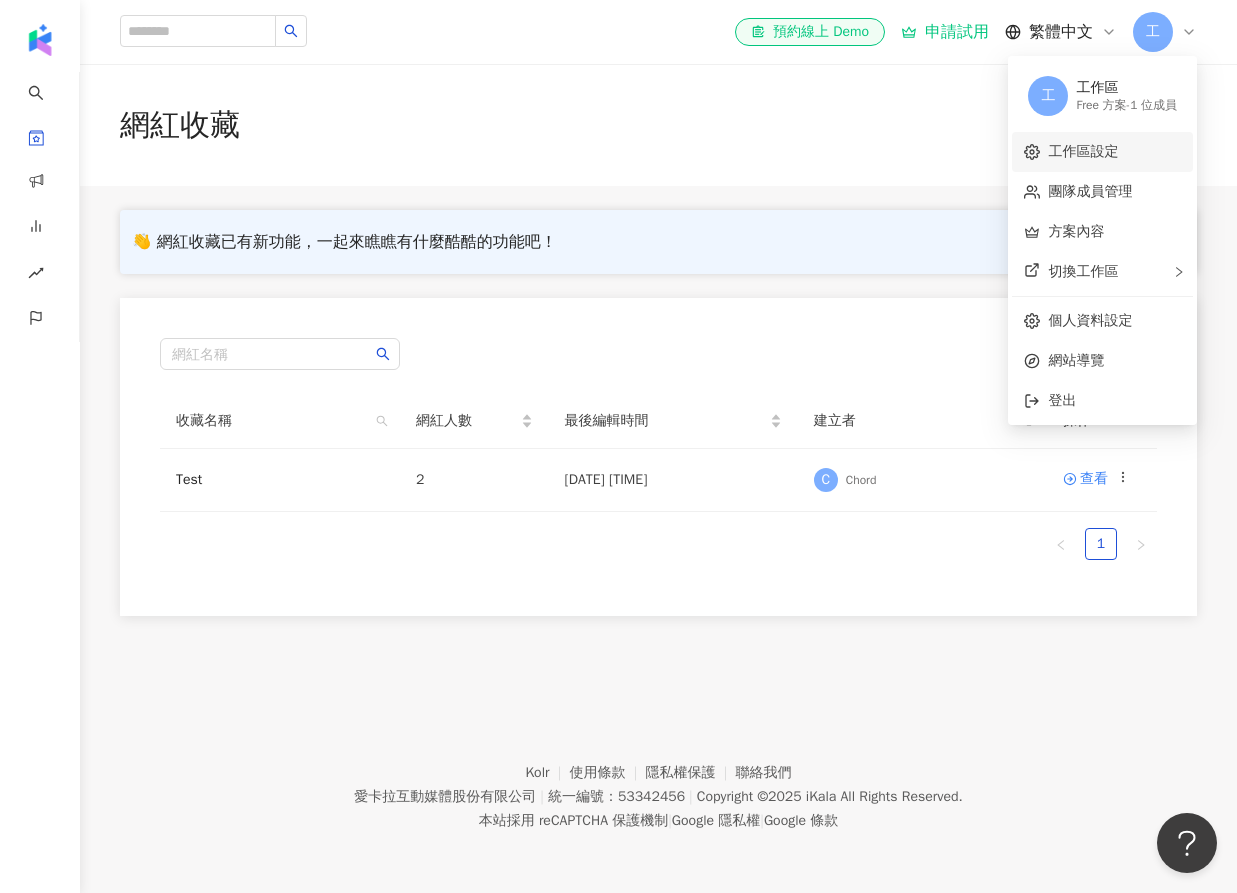 click on "工作區設定" at bounding box center (1083, 151) 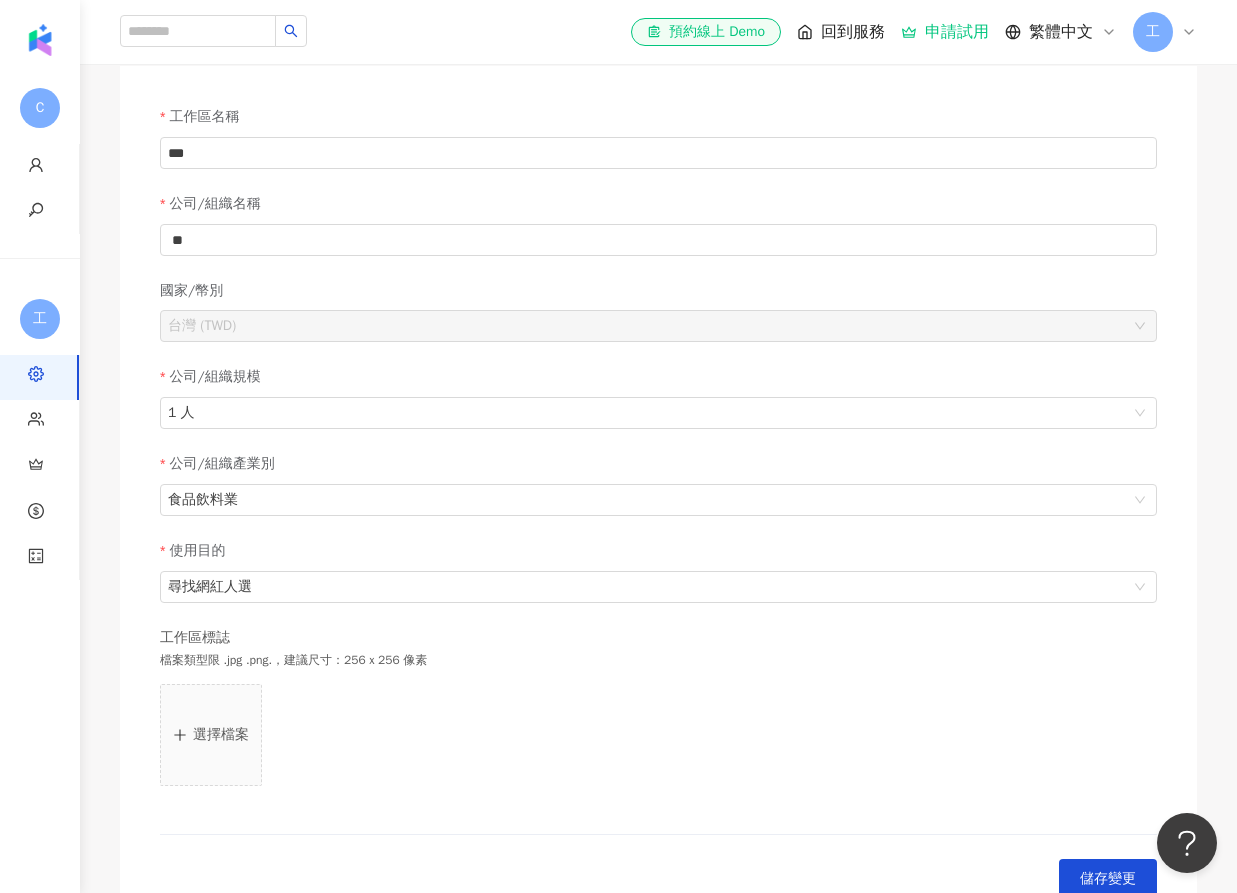 scroll, scrollTop: 116, scrollLeft: 0, axis: vertical 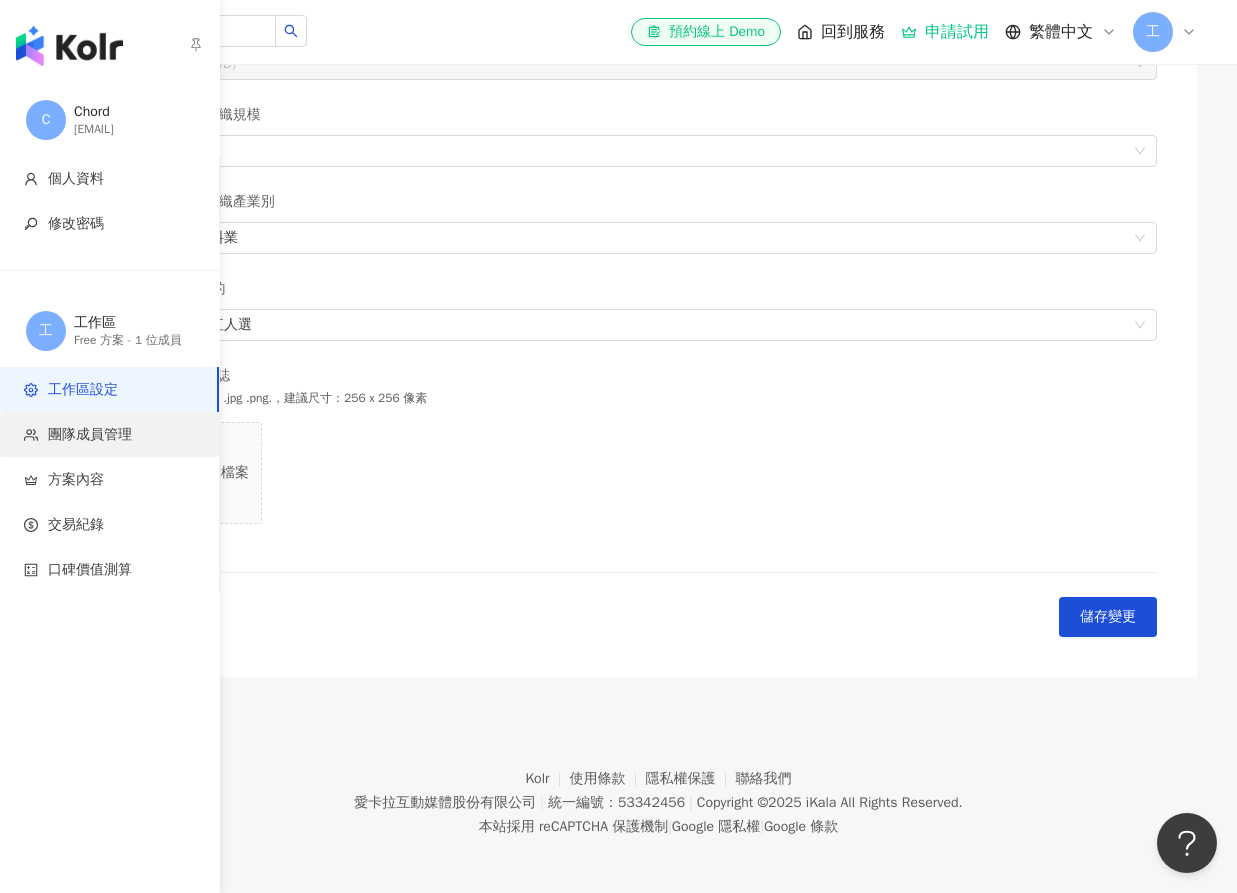 click on "團隊成員管理" at bounding box center (109, 434) 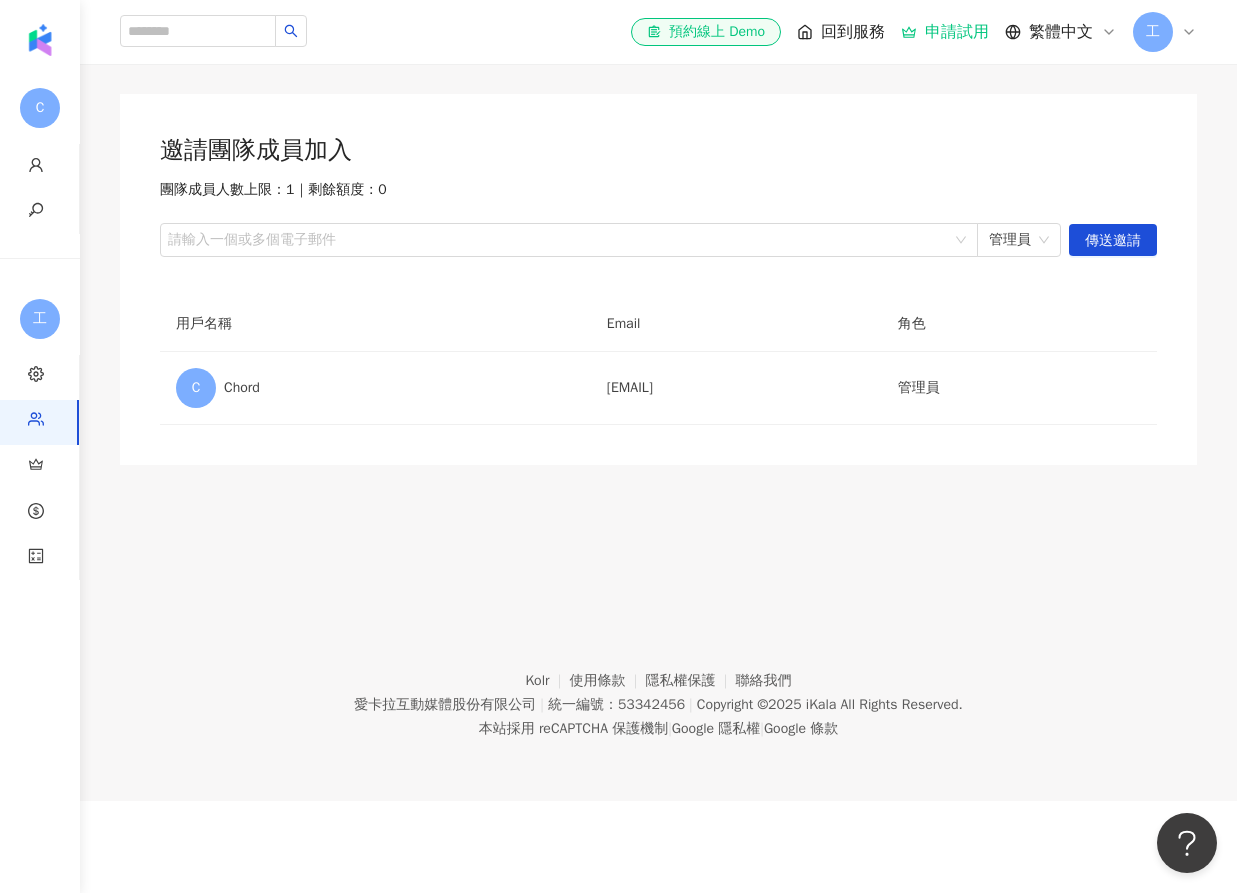 scroll, scrollTop: 0, scrollLeft: 0, axis: both 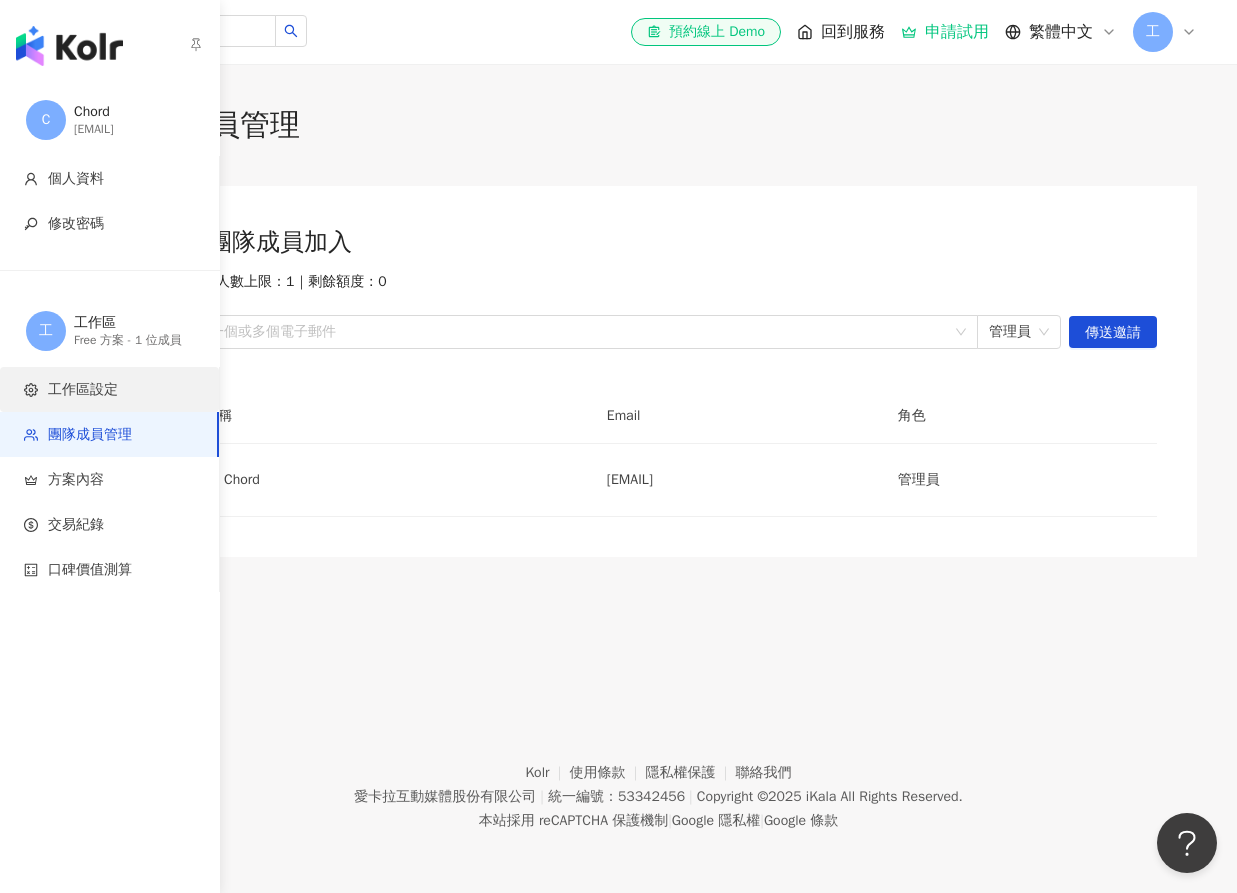 click at bounding box center [31, 390] 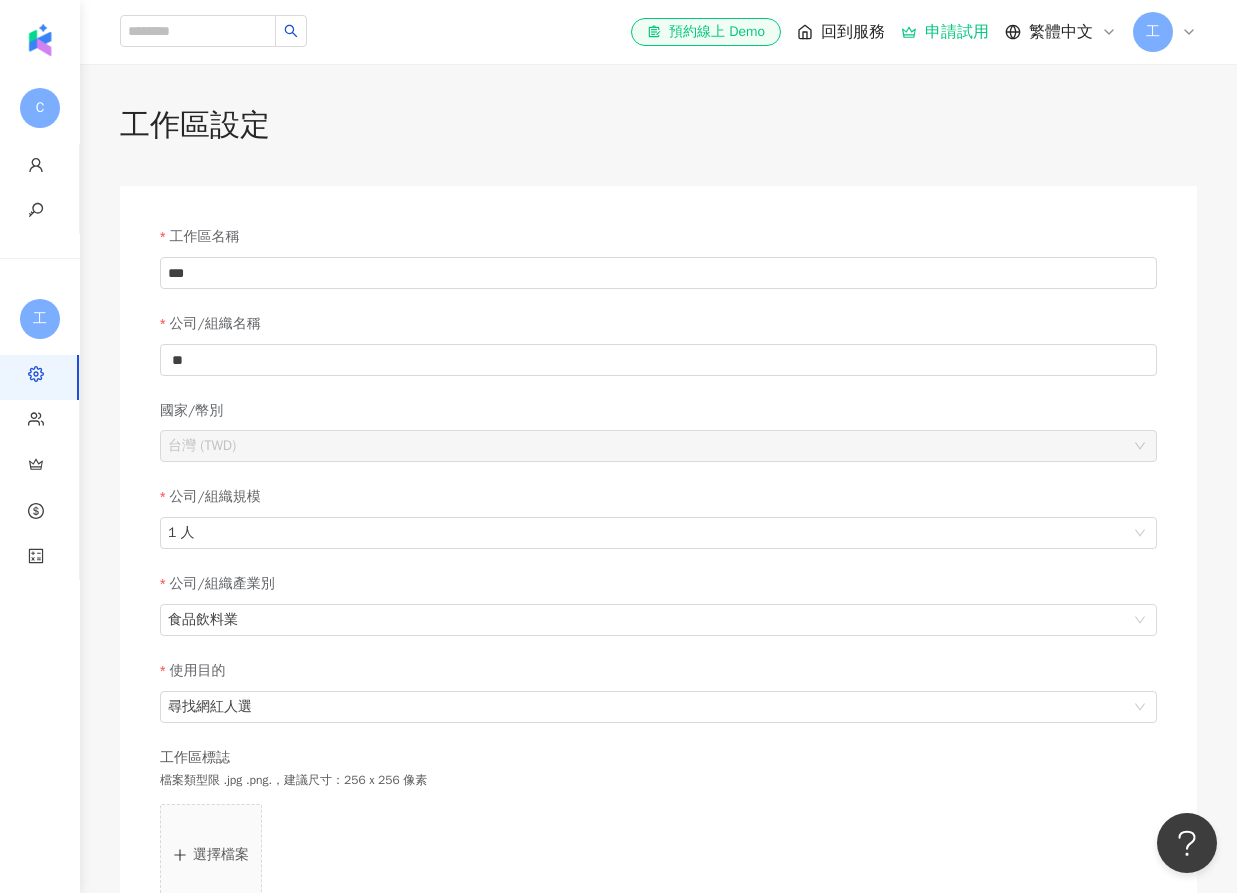 scroll, scrollTop: 0, scrollLeft: 0, axis: both 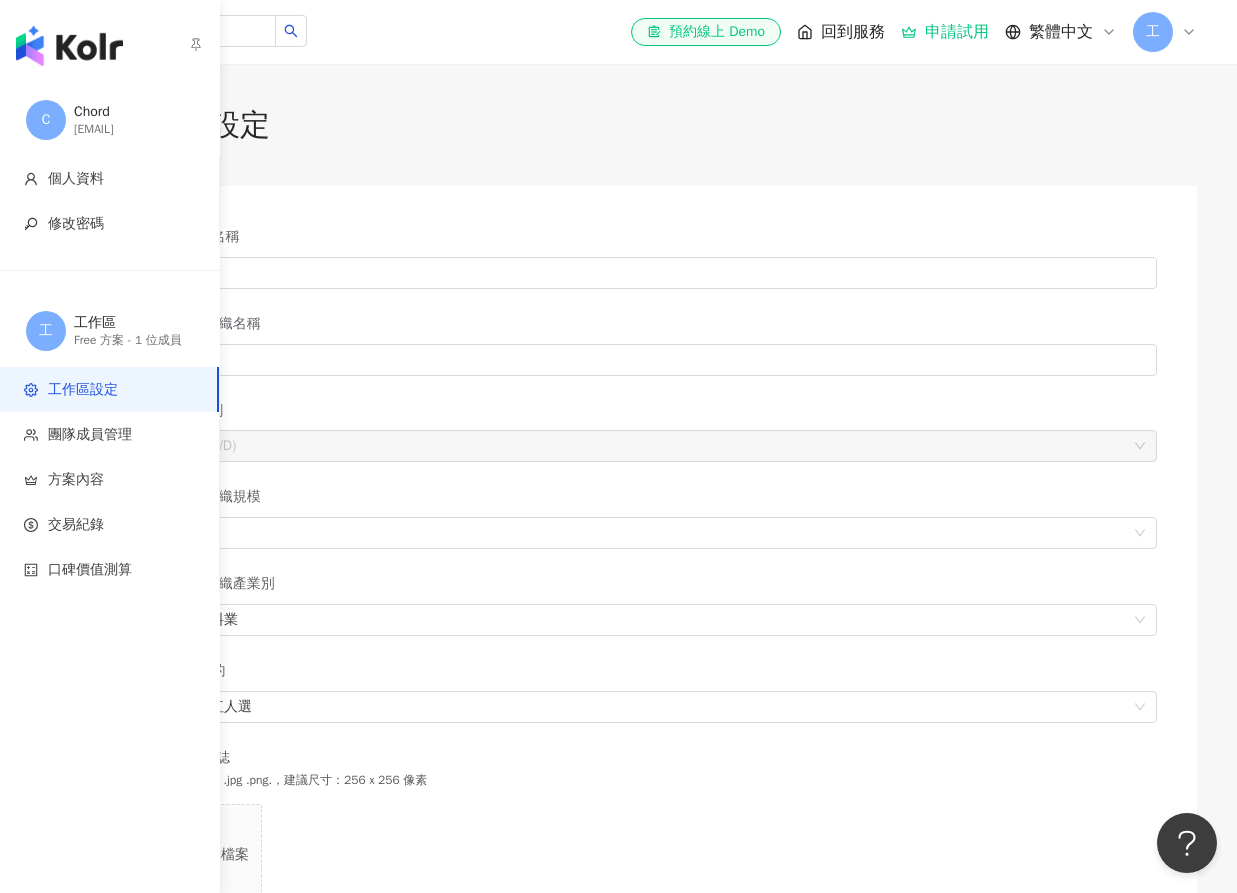 click on "工作區設定" at bounding box center (109, 389) 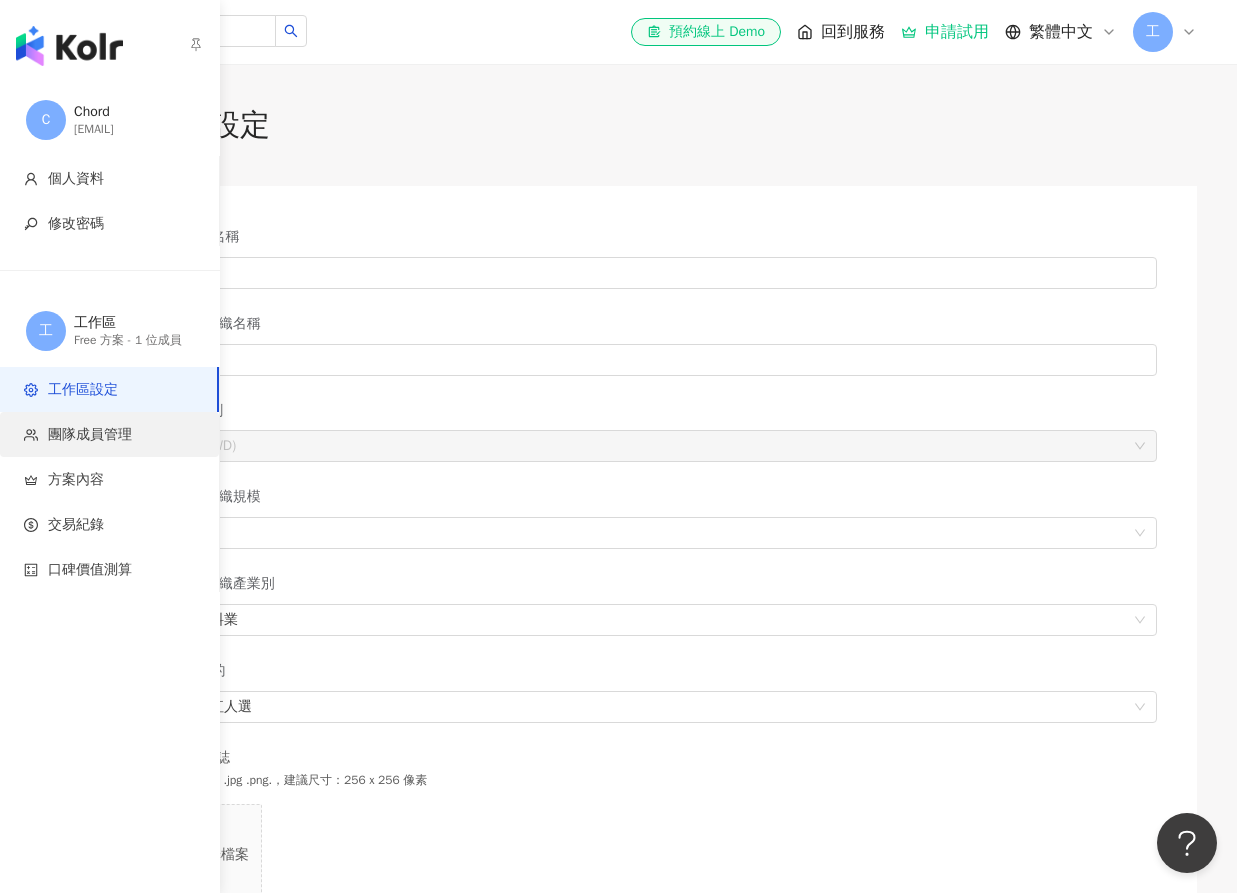 click on "團隊成員管理" at bounding box center [109, 434] 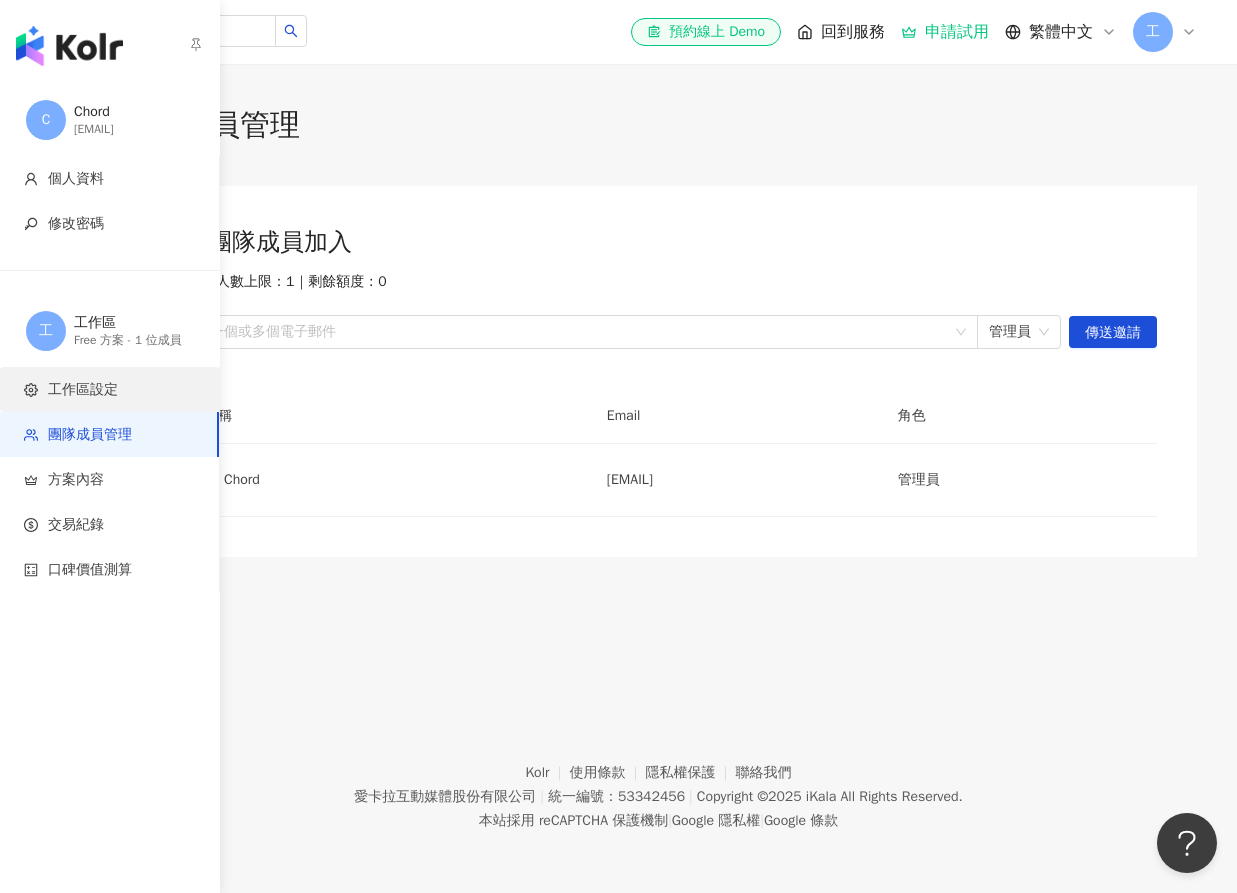 click on "工作區設定" at bounding box center [109, 389] 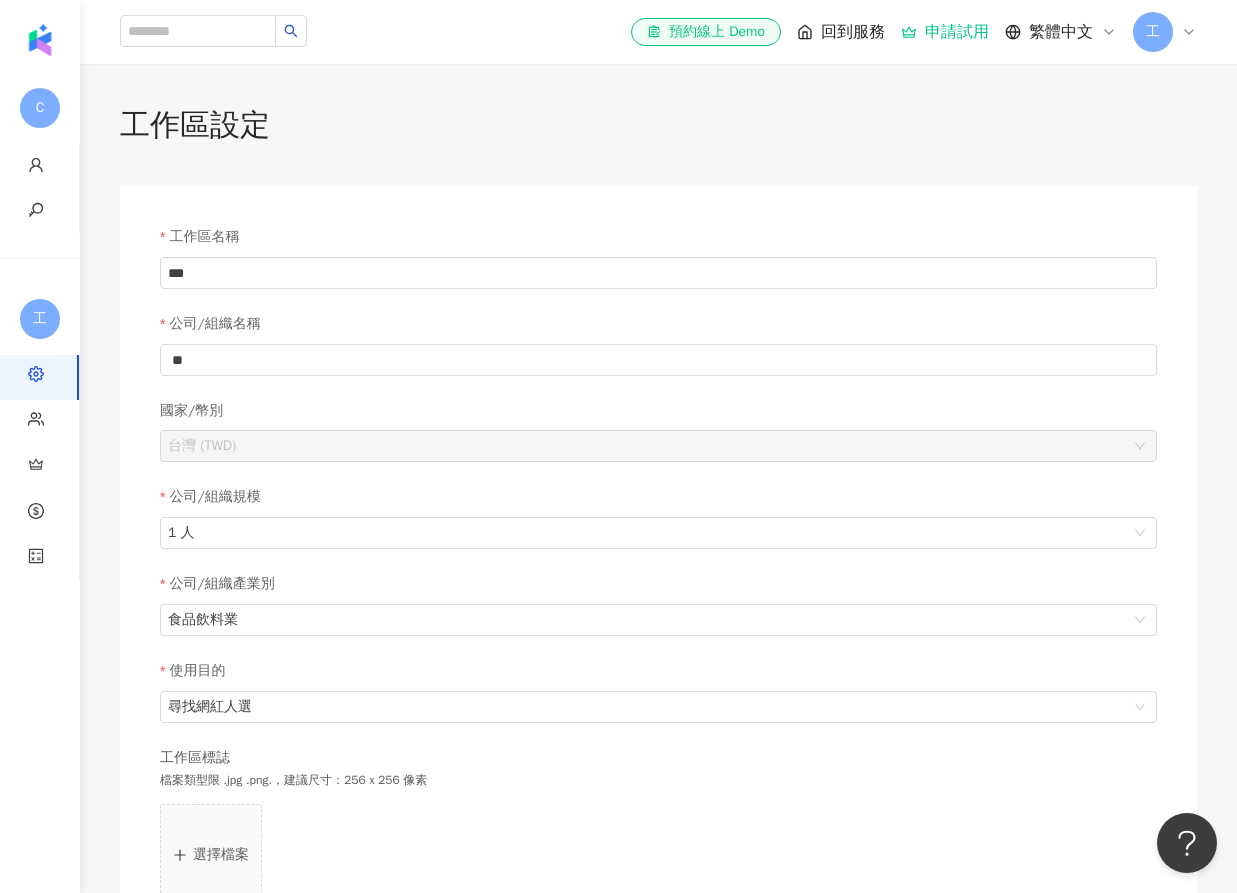 scroll, scrollTop: 0, scrollLeft: 0, axis: both 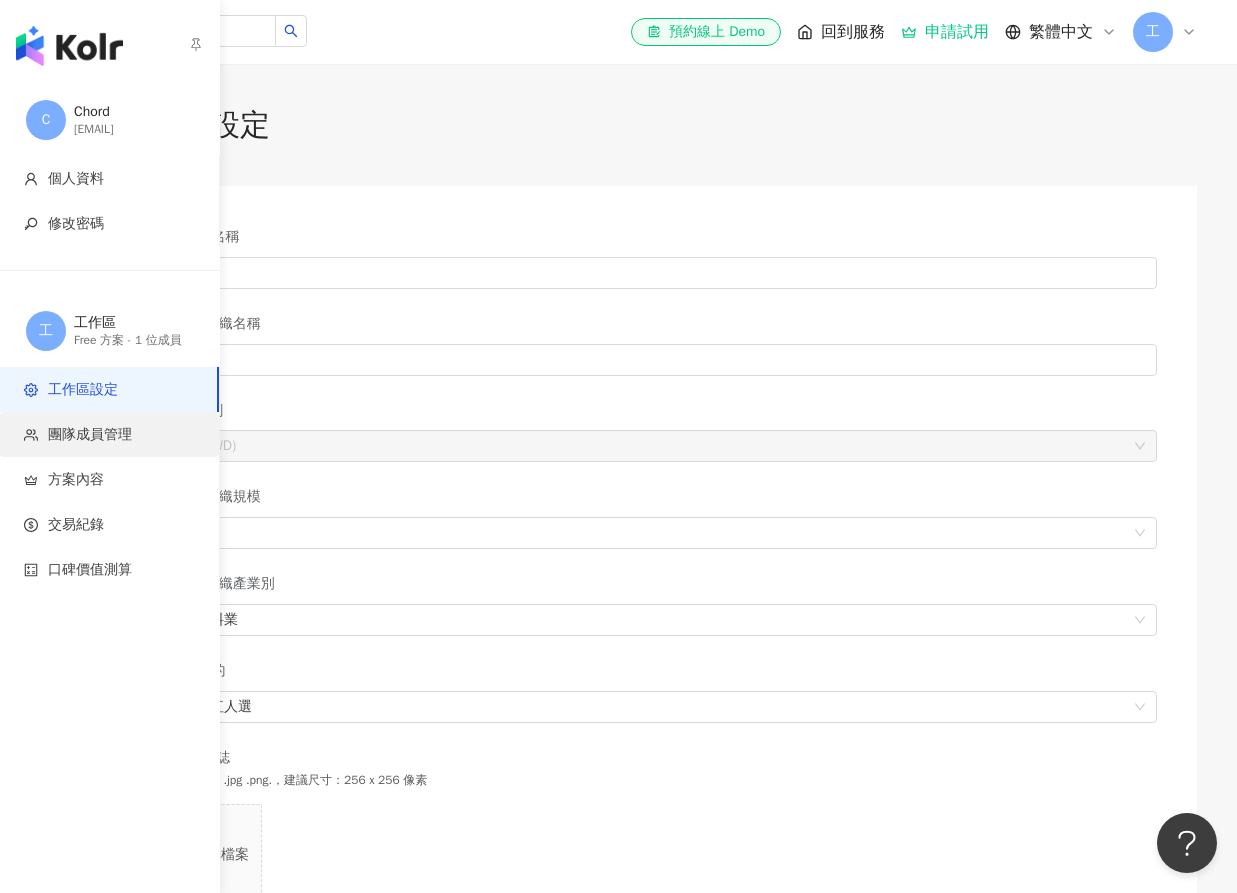 click on "團隊成員管理" at bounding box center [90, 435] 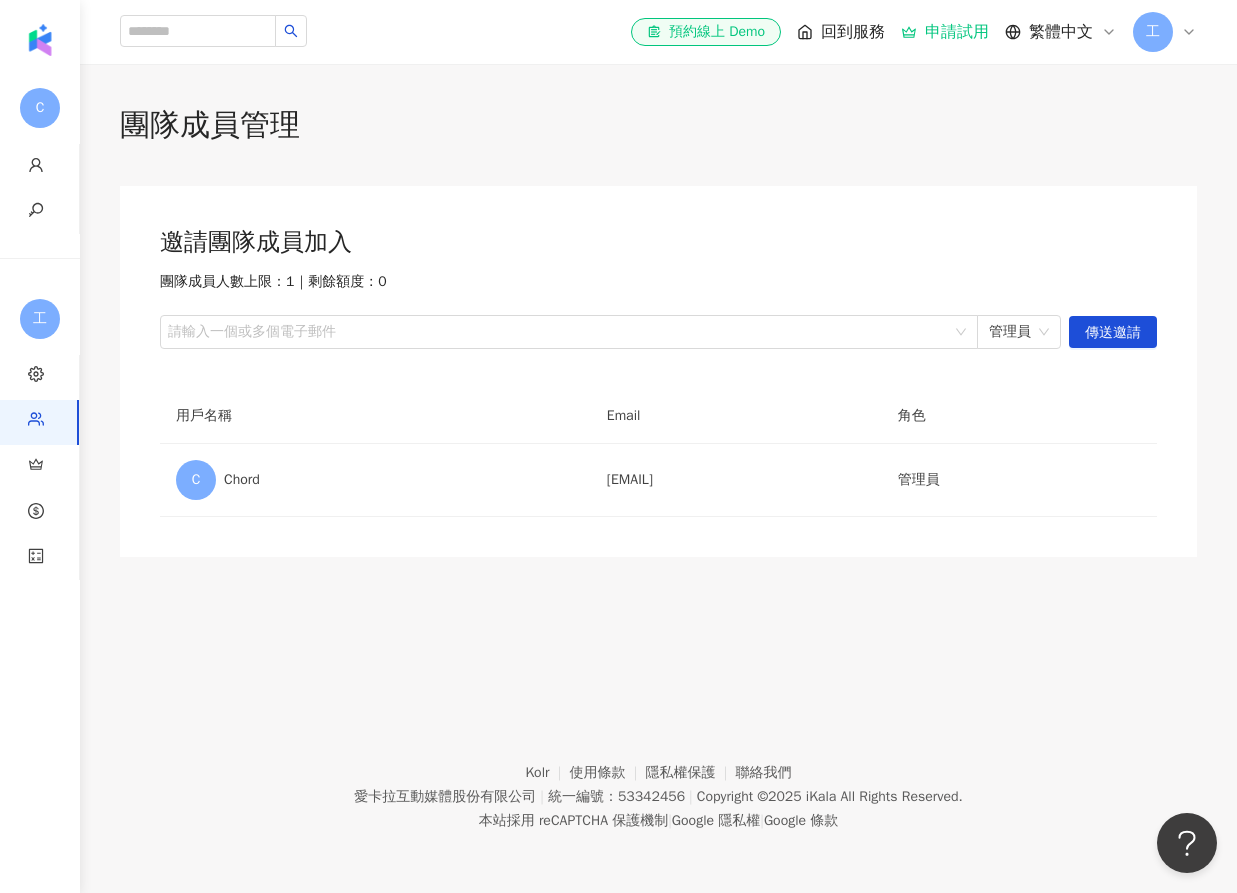 click on "邀請團隊成員加入 團隊成員人數上限：1 ｜ 剩餘額度：0   請輸入一個或多個電子郵件 管理員 傳送邀請 用戶名稱 Email 角色 C Chord sherry4809@gmail.com 管理員" at bounding box center [658, 371] 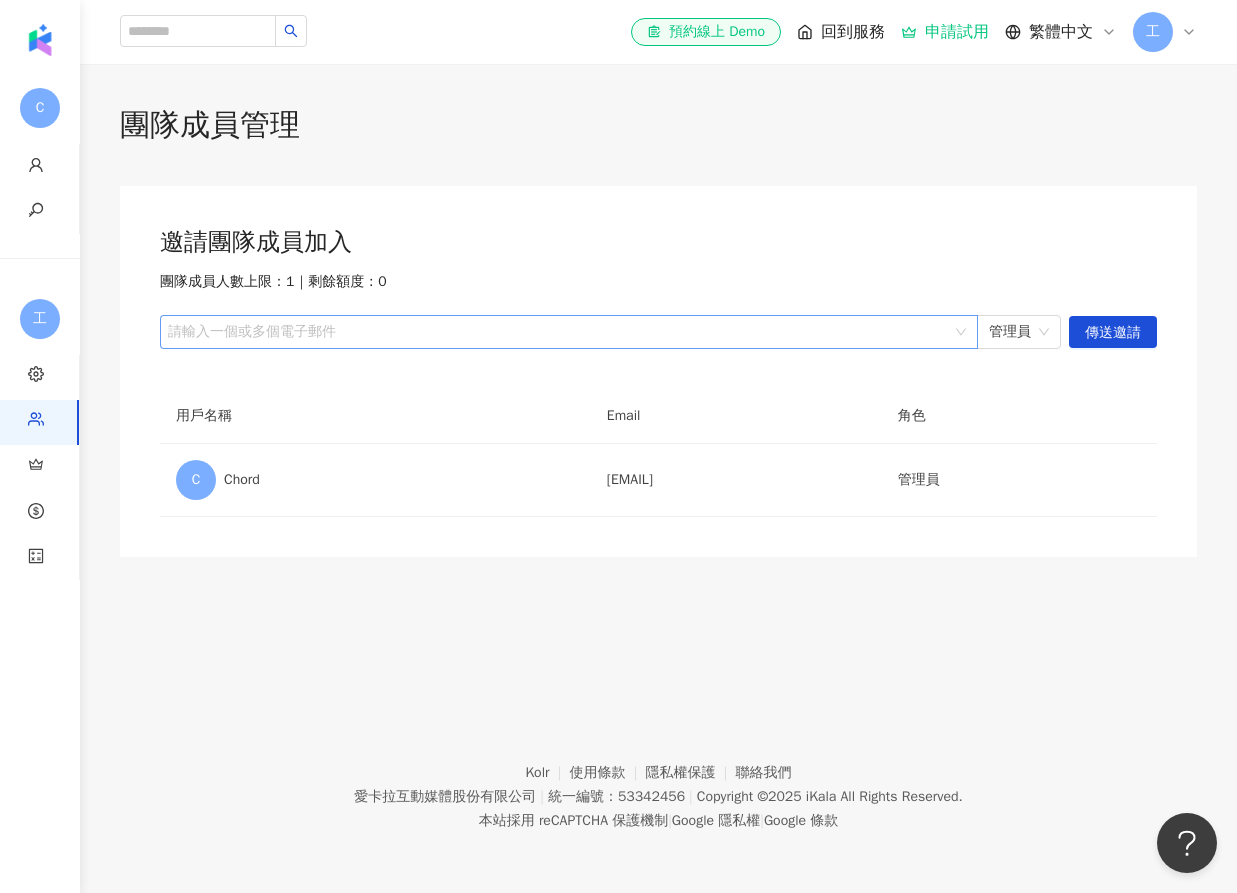 click on "請輸入一個或多個電子郵件" at bounding box center (569, 332) 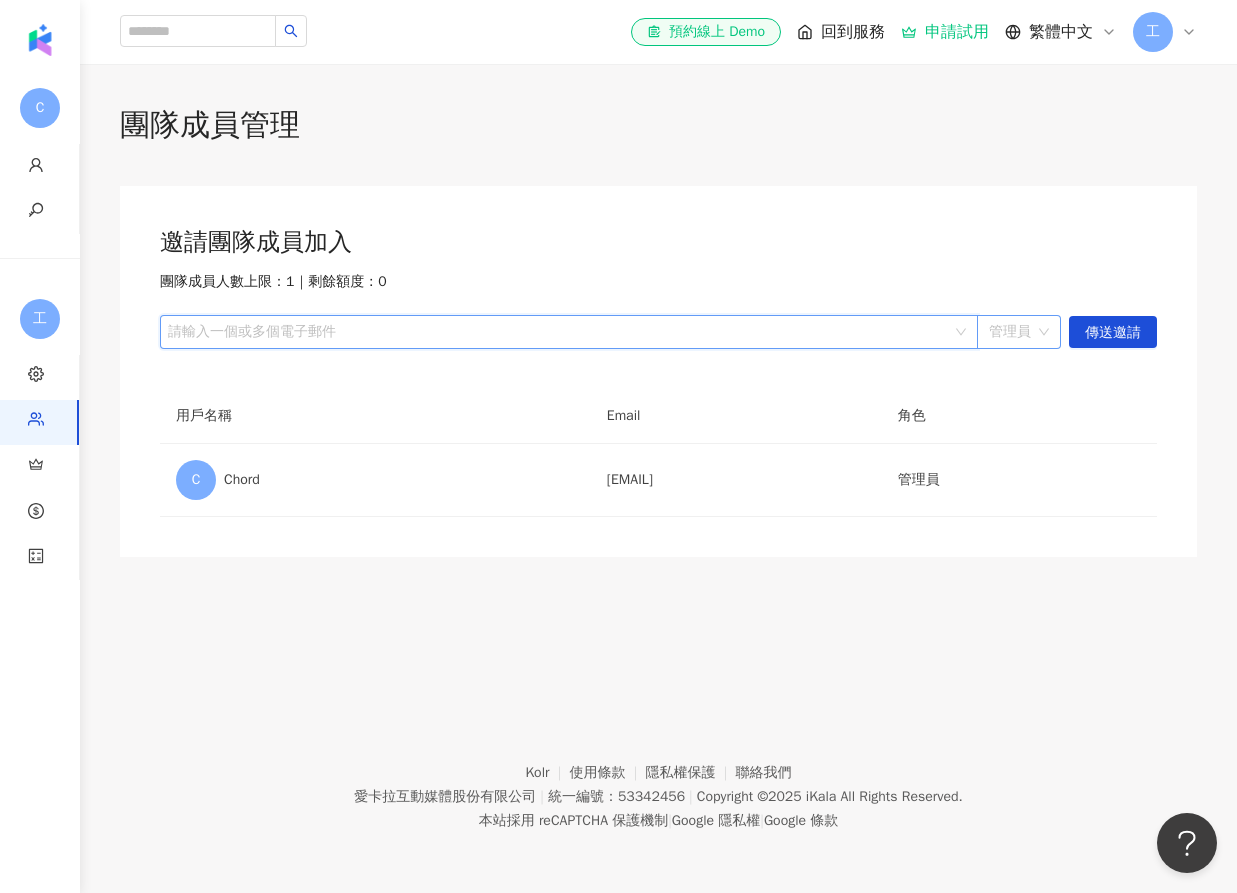 click on "管理員" at bounding box center [1019, 332] 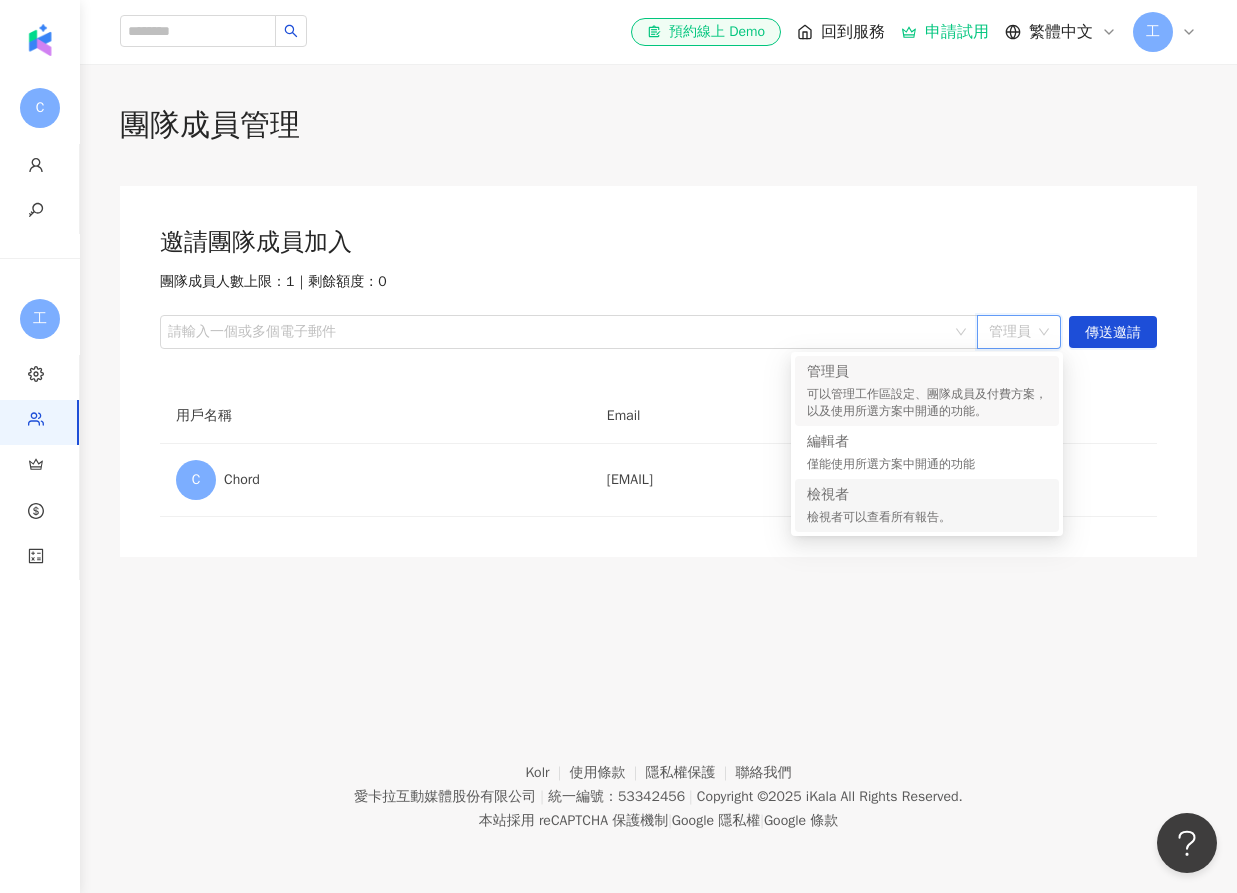 click on "Kolr 使用條款 隱私權保護 聯絡我們 愛卡拉互動媒體股份有限公司  |  統一編號：53342456  |  Copyright ©  2025   iKala   All Rights Reserved. 本站採用 reCAPTCHA 保護機制  |  Google 隱私權  |  Google 條款" at bounding box center (658, 782) 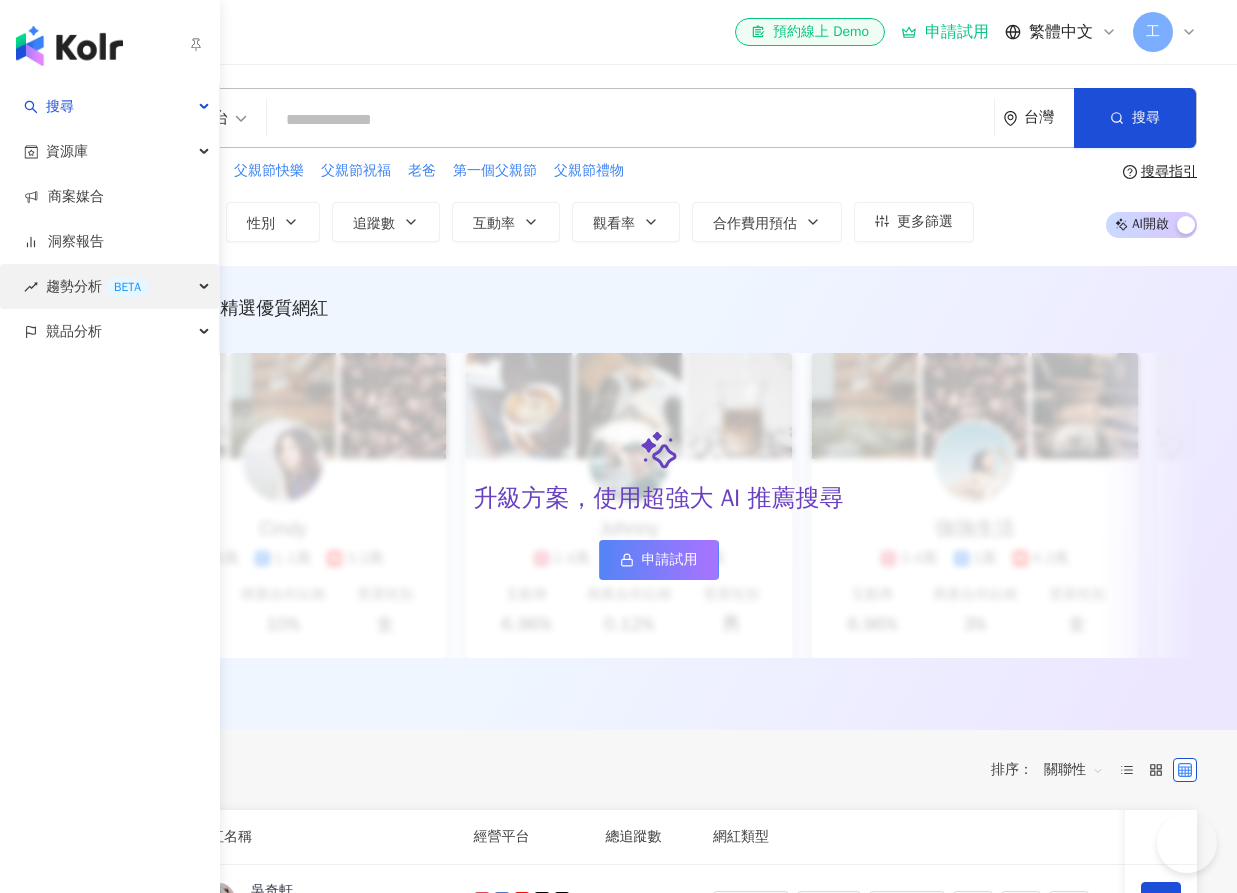 scroll, scrollTop: 527, scrollLeft: 0, axis: vertical 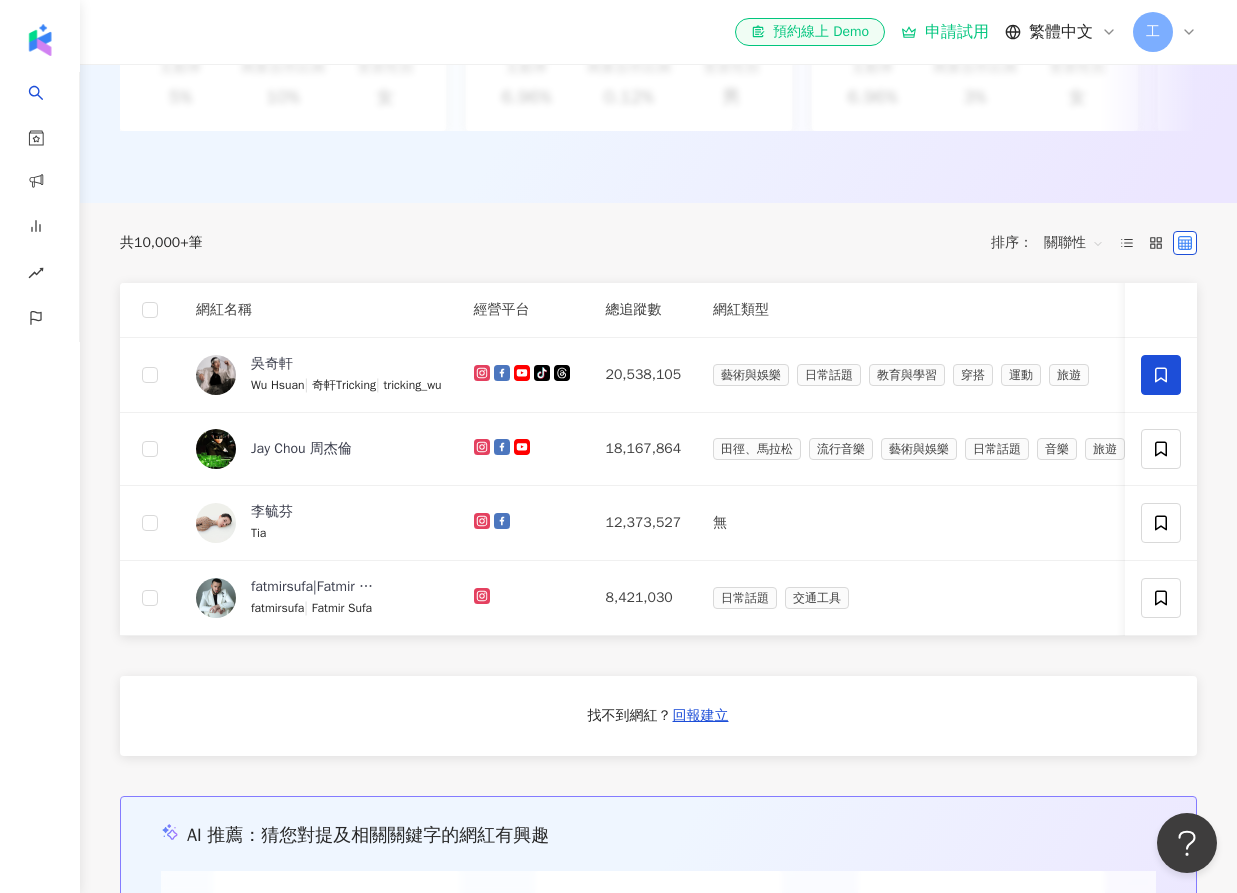 click on "工" at bounding box center (1165, 32) 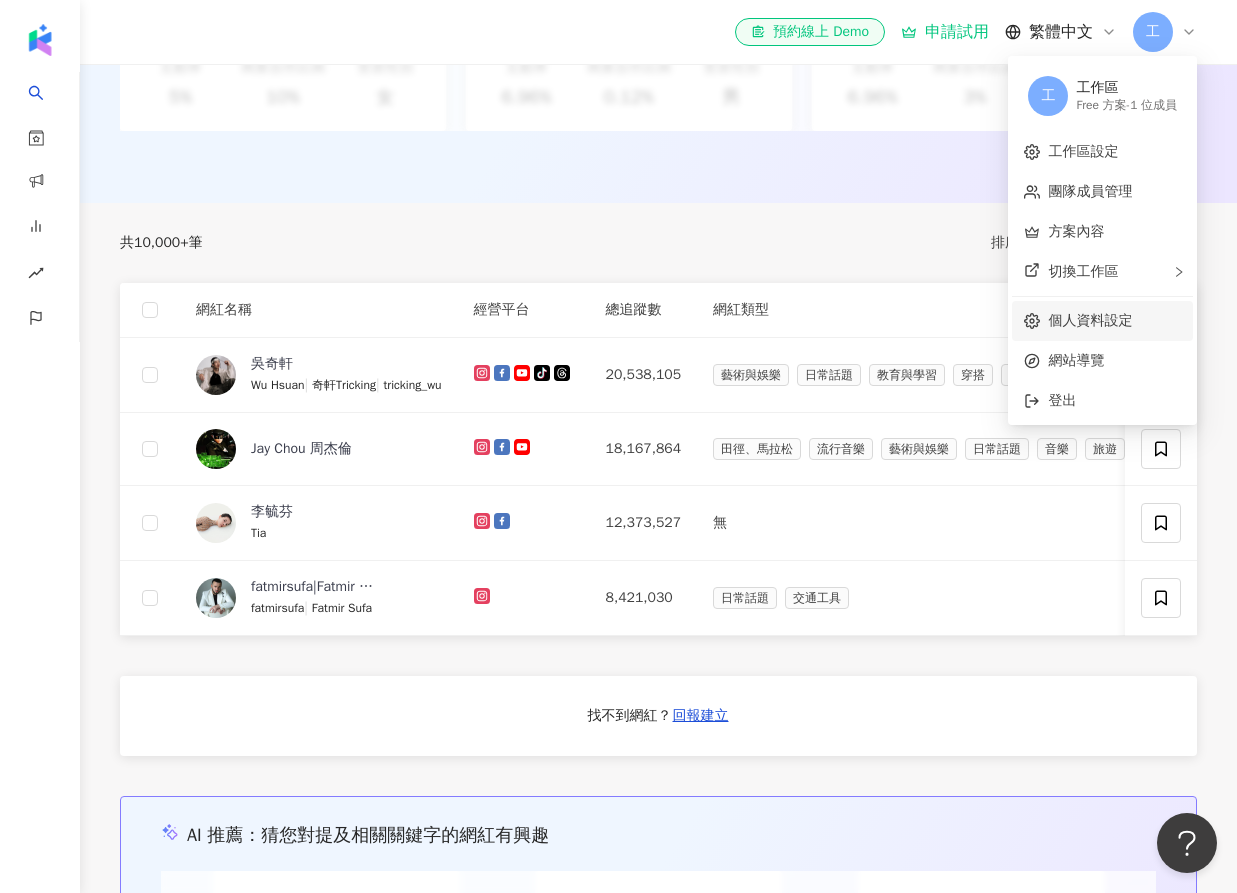 click on "個人資料設定" at bounding box center [1090, 320] 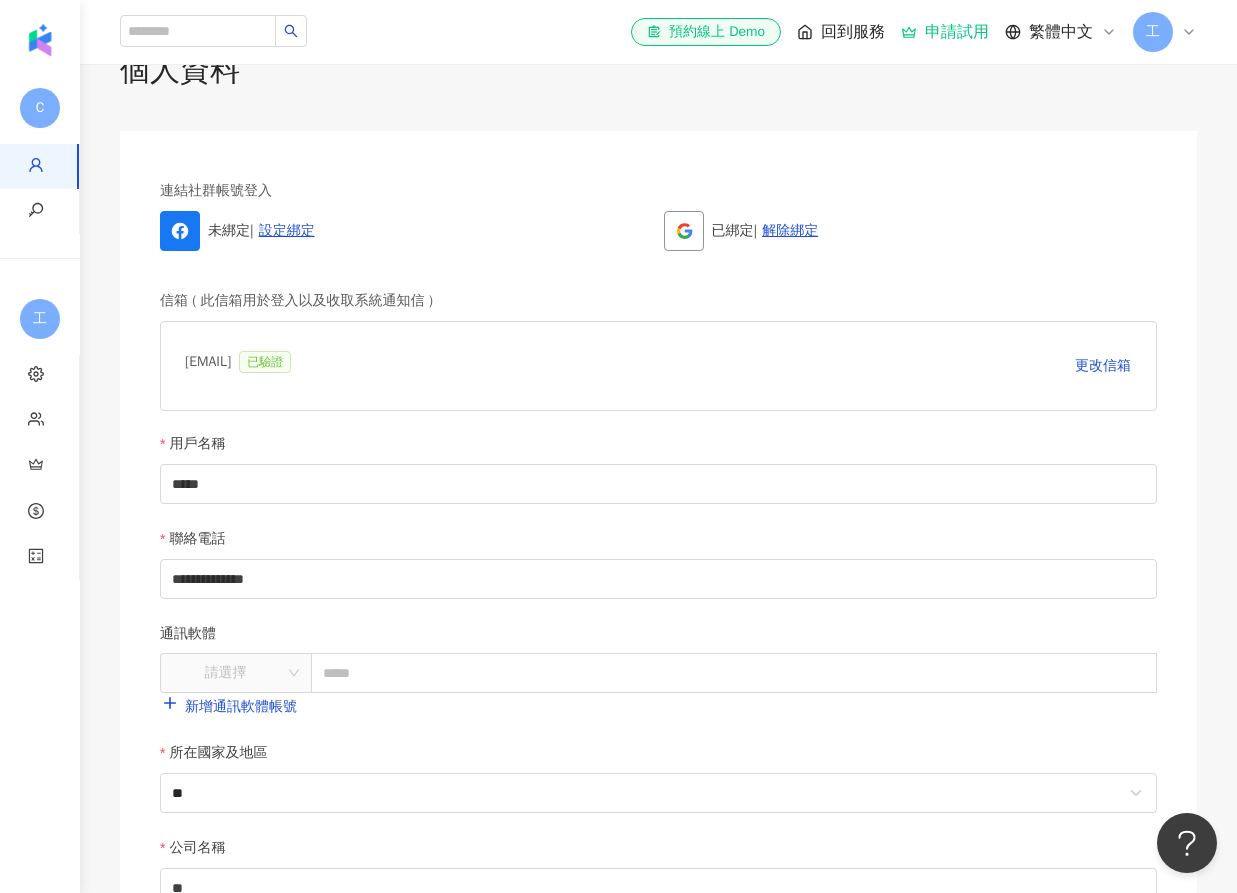 scroll, scrollTop: 51, scrollLeft: 0, axis: vertical 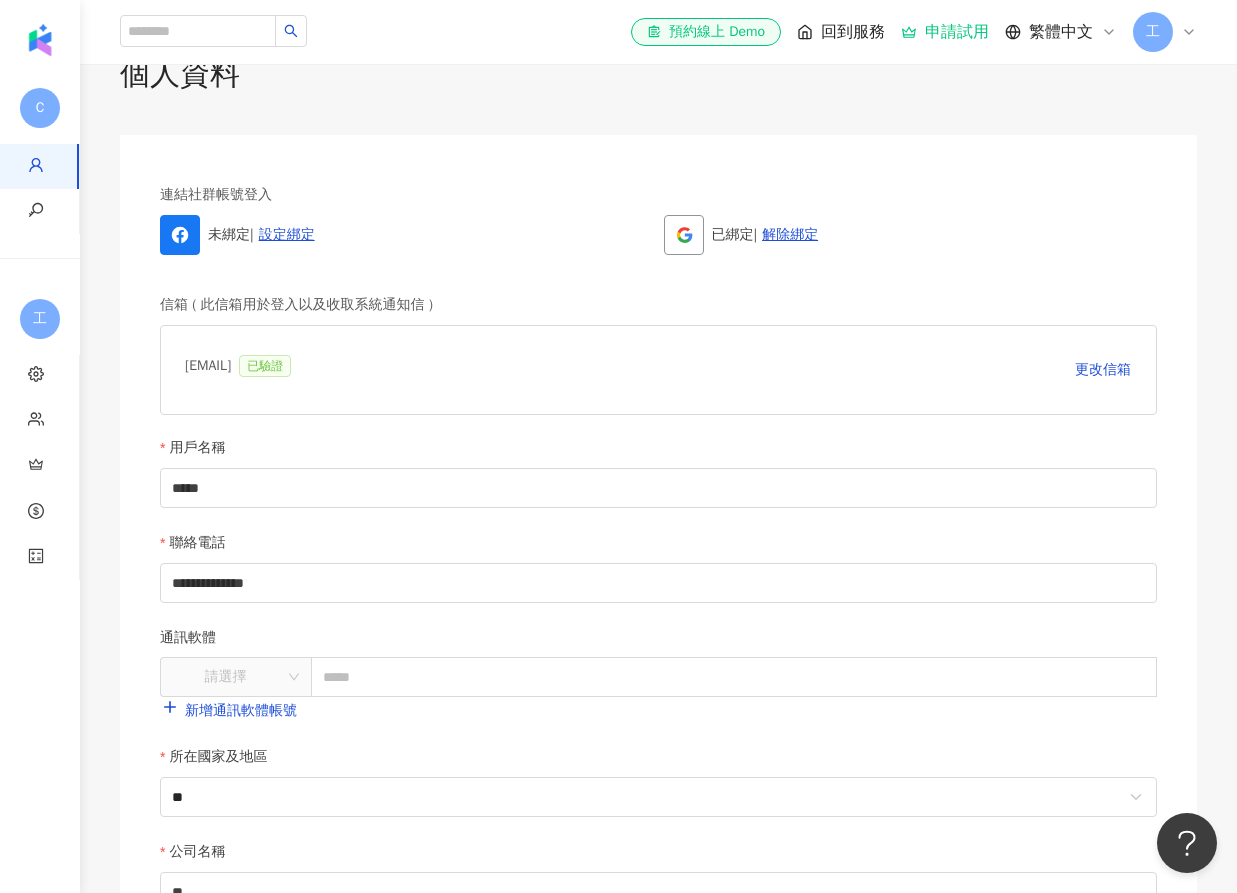 click on "用戶名稱" at bounding box center [658, 452] 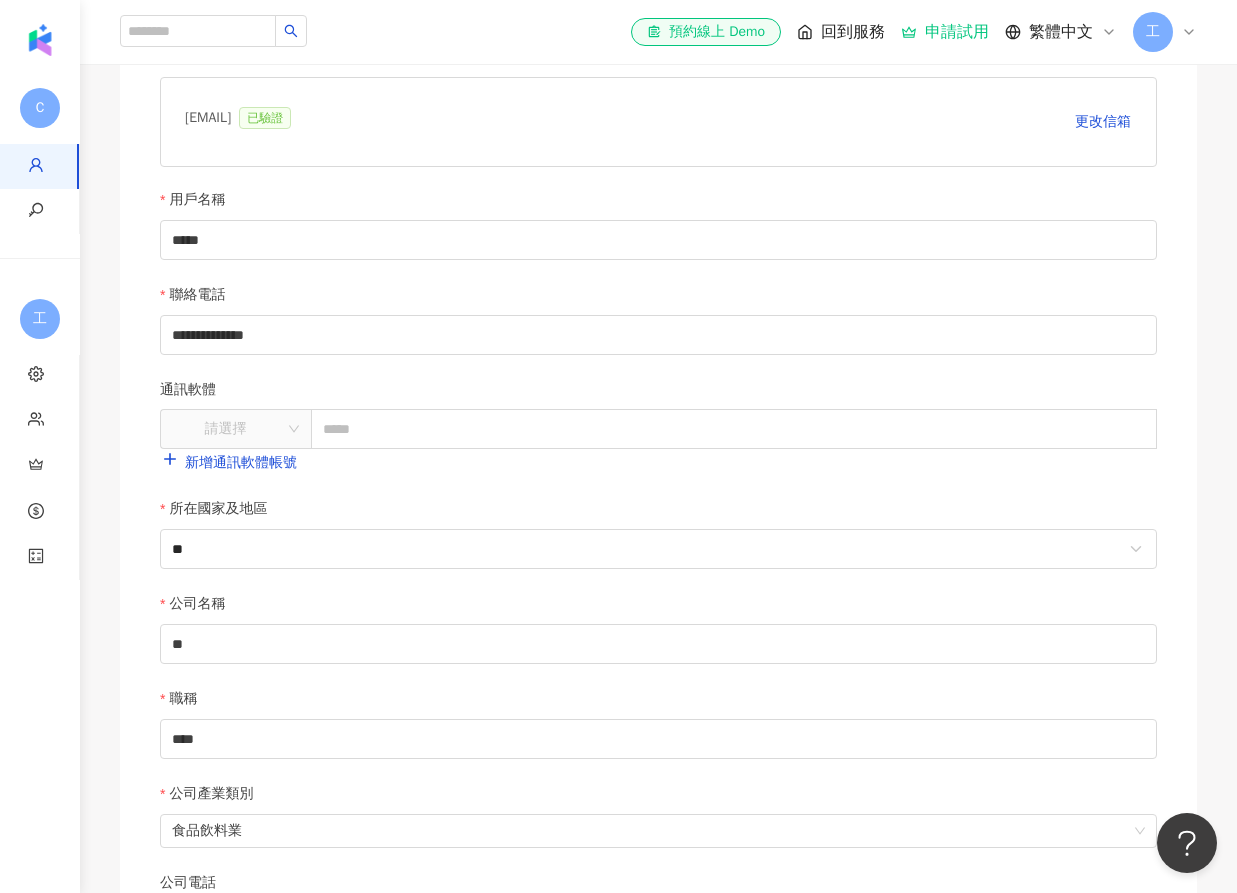 scroll, scrollTop: 329, scrollLeft: 0, axis: vertical 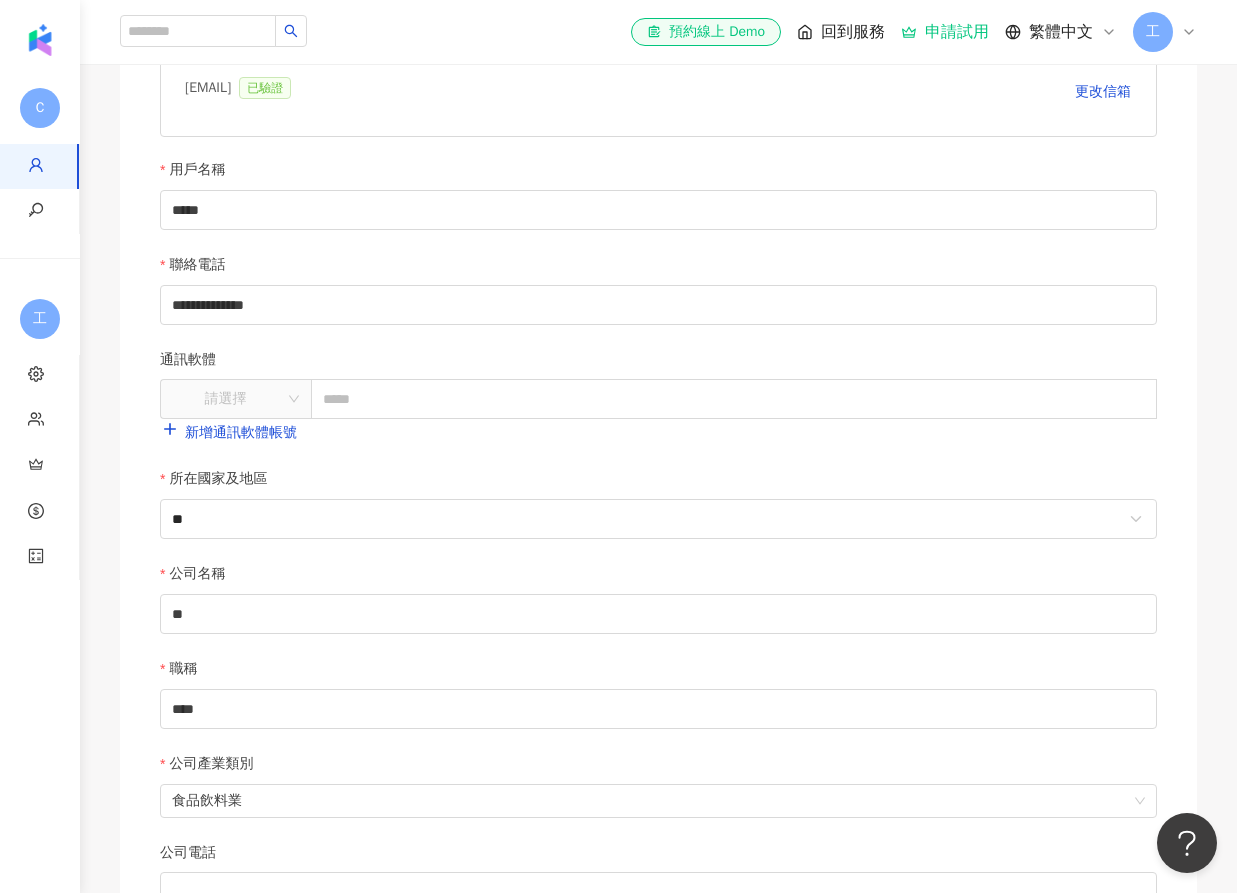 click on "公司名稱" at bounding box center (658, 578) 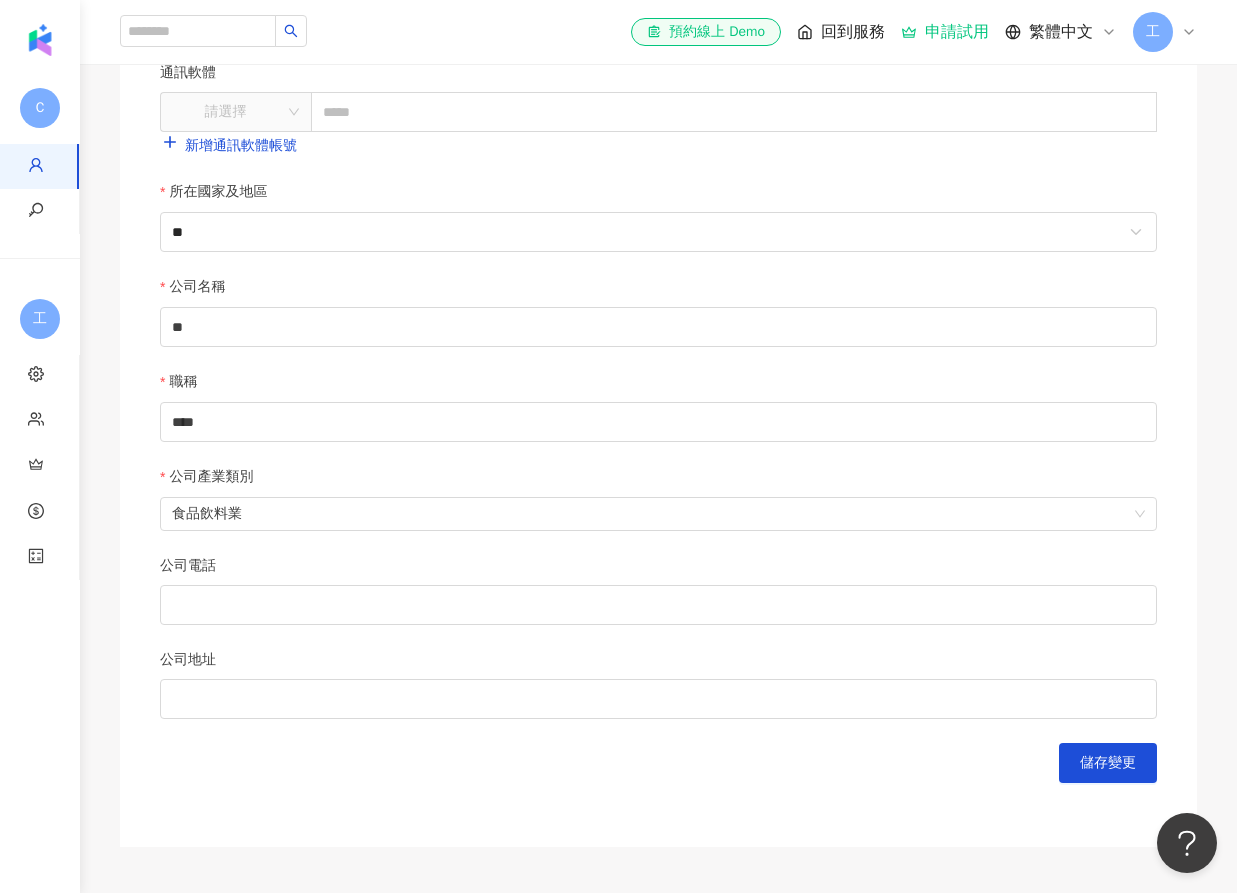 scroll, scrollTop: 618, scrollLeft: 0, axis: vertical 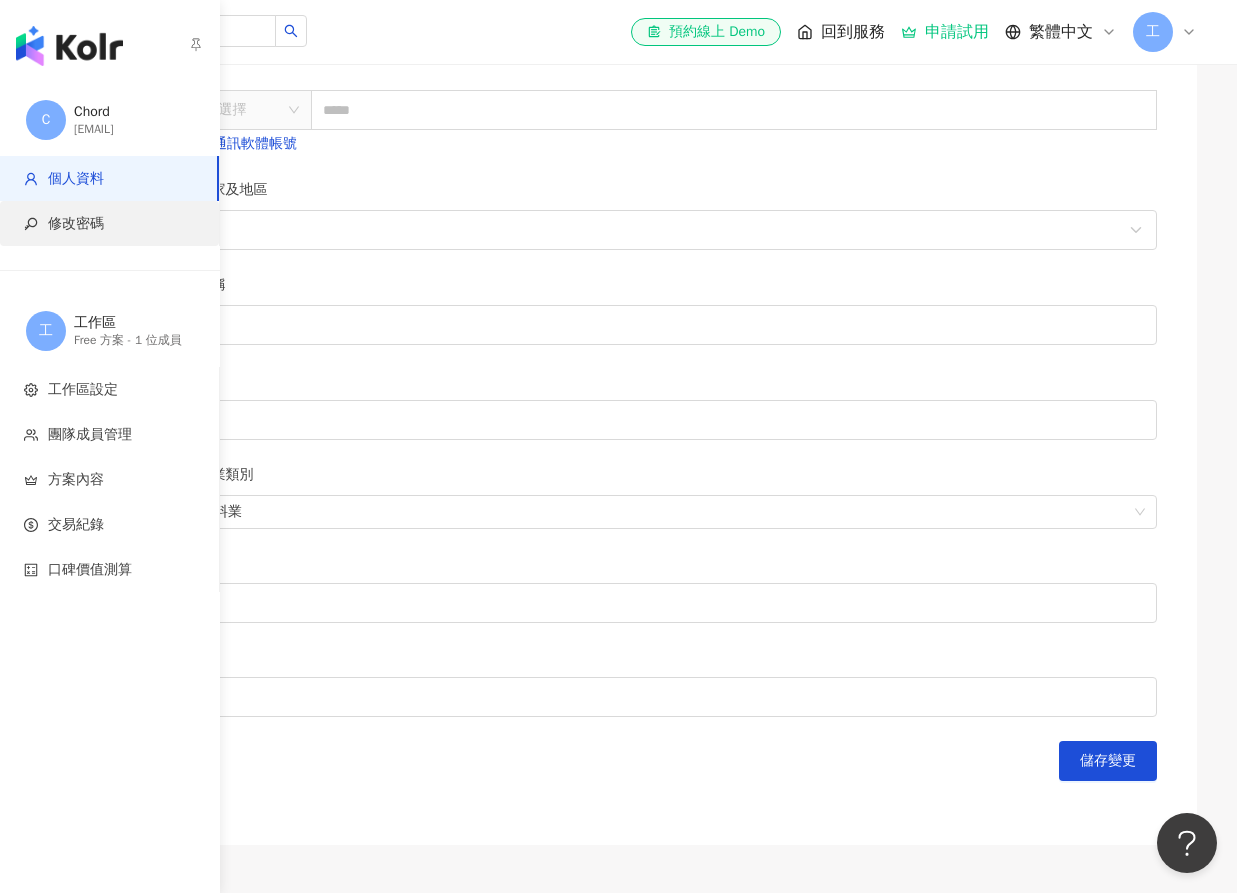 click on "修改密碼" at bounding box center (109, 223) 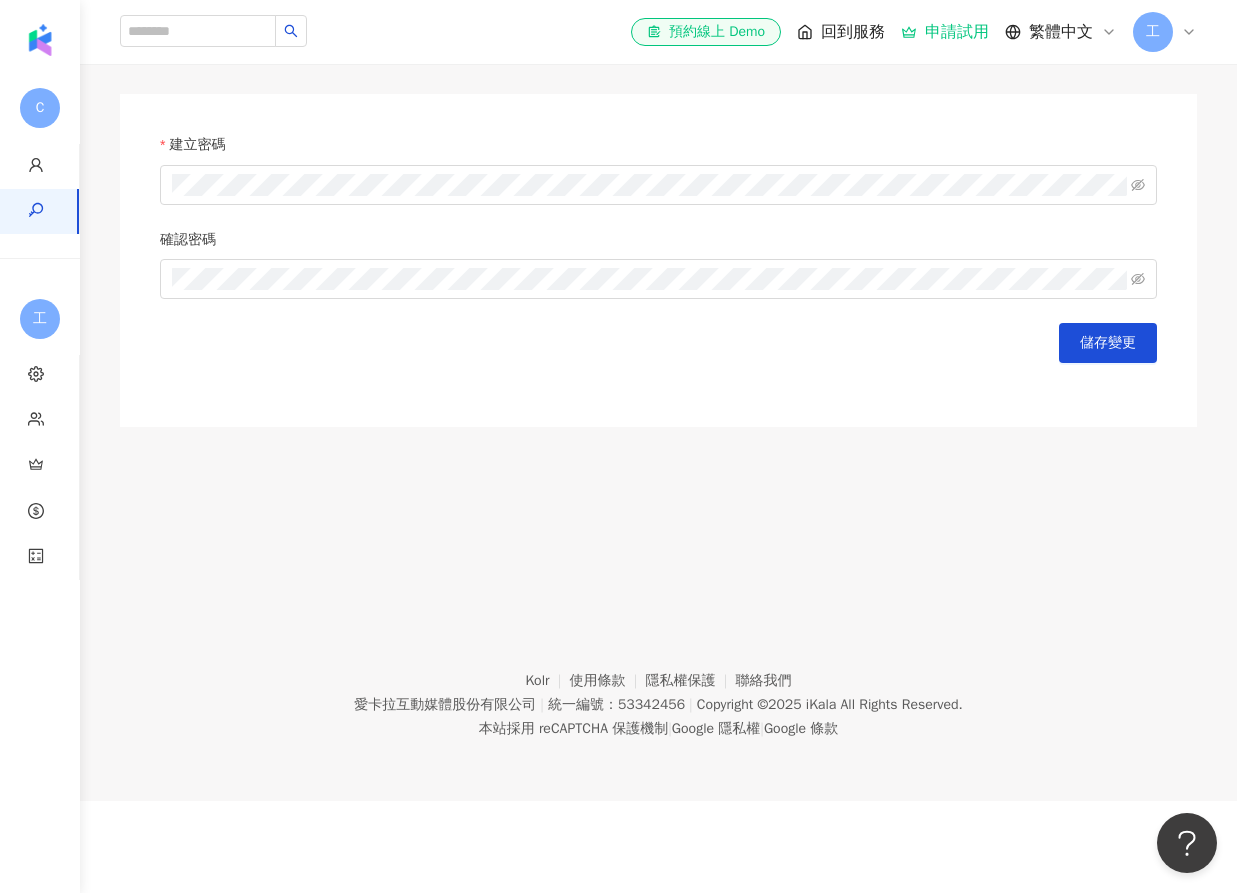 scroll, scrollTop: 0, scrollLeft: 0, axis: both 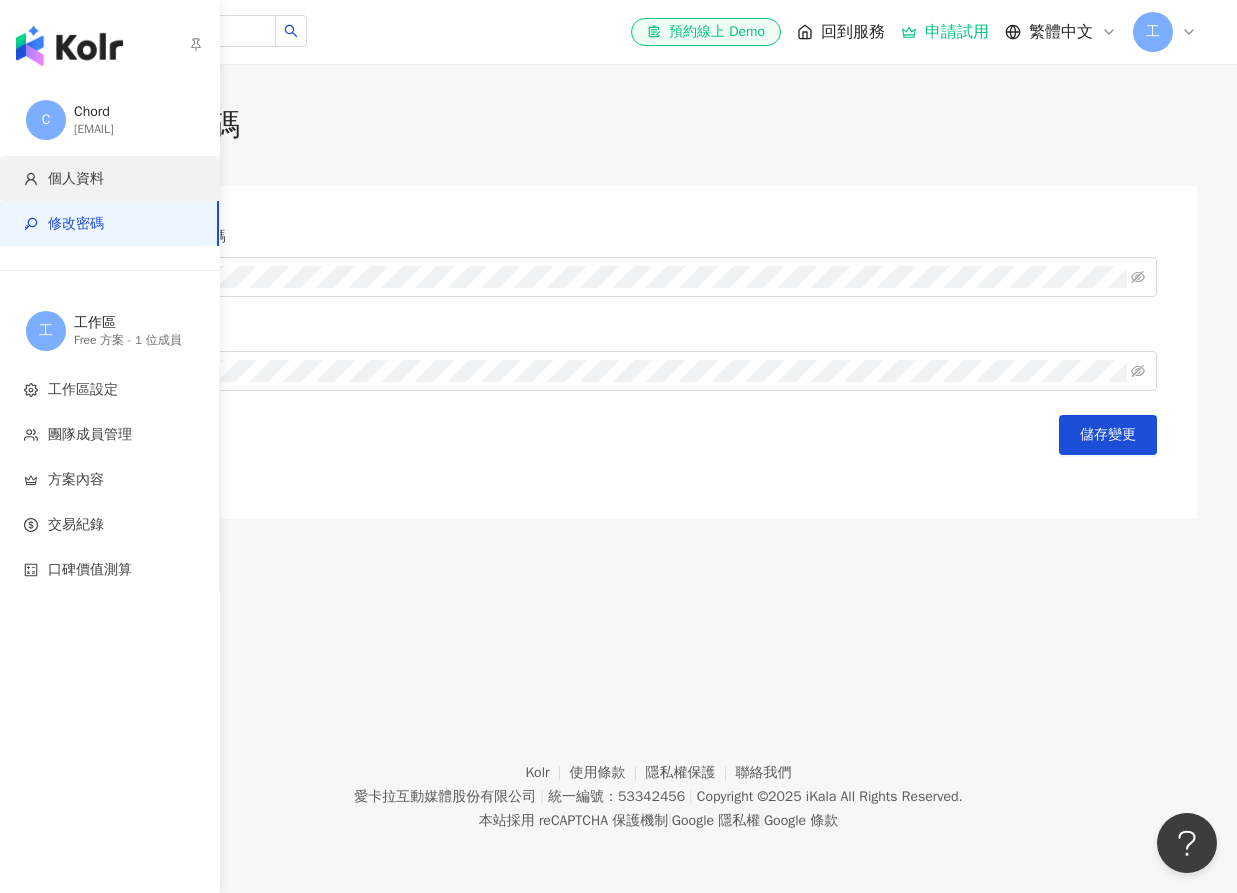 click on "個人資料" at bounding box center (76, 179) 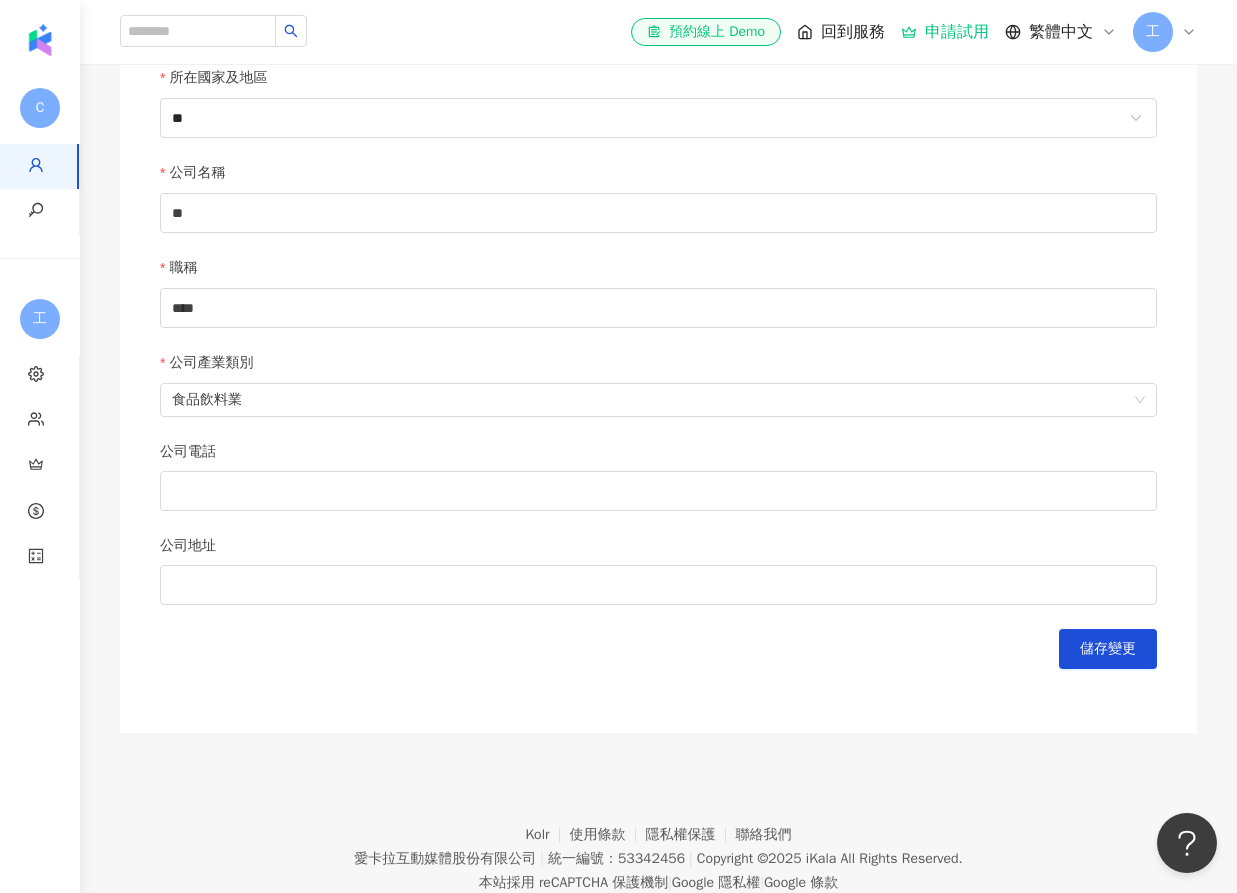 scroll, scrollTop: 736, scrollLeft: 0, axis: vertical 